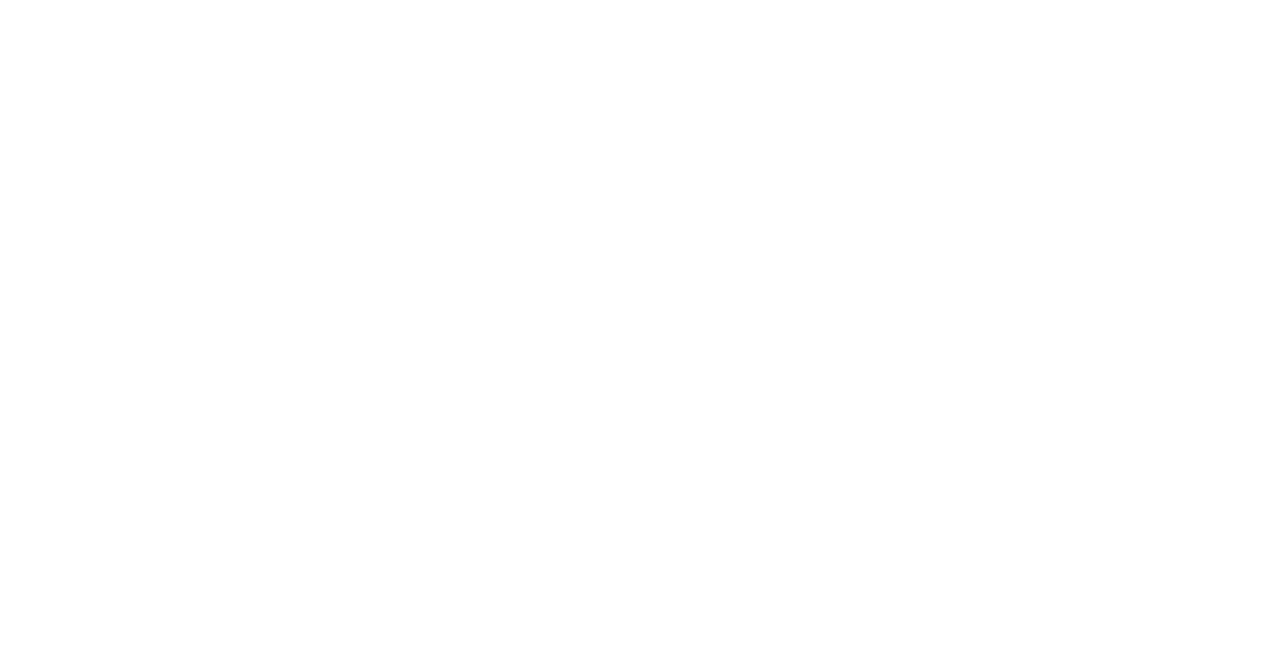 scroll, scrollTop: 0, scrollLeft: 0, axis: both 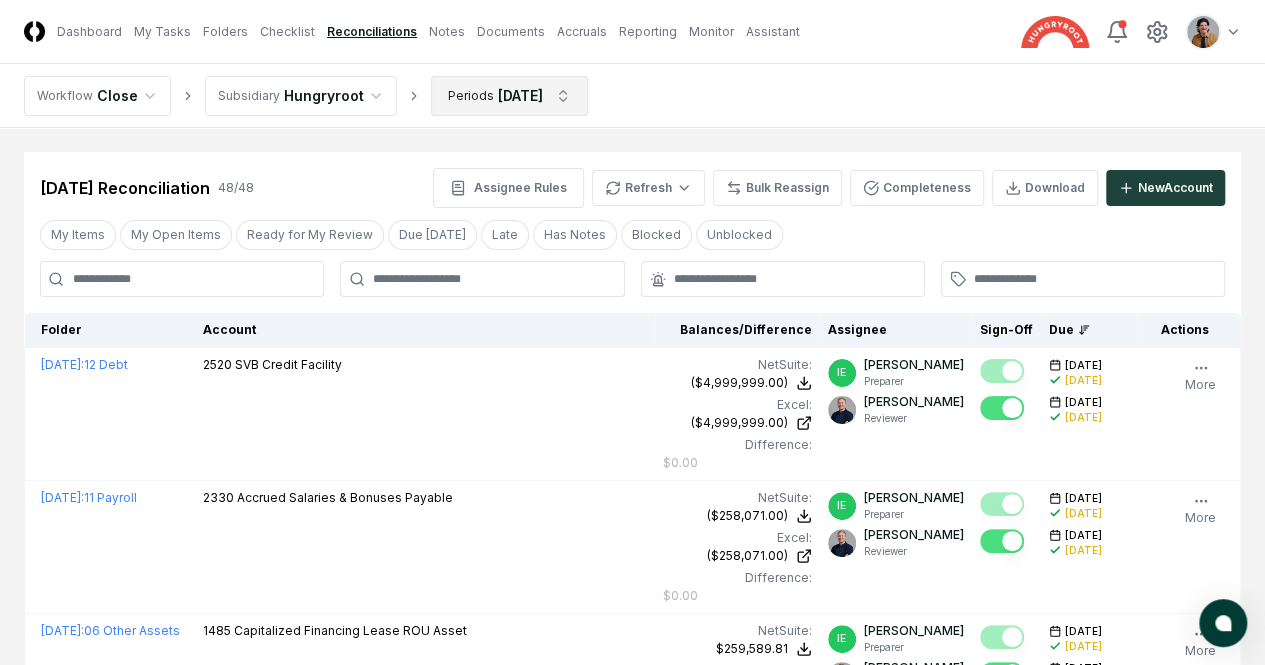 click on "CloseCore Dashboard My Tasks Folders Checklist Reconciliations Notes Documents Accruals Reporting Monitor Assistant Toggle navigation menu   Toggle user menu Workflow Close Subsidiary Hungryroot Periods [DATE] Cancel Reassign [DATE] Reconciliation 48 / 48 Assignee Rules Refresh Bulk Reassign Completeness Download New  Account My Items My Open Items Ready for My Review Due [DATE] Late Has Notes Blocked Unblocked Clear Filter Folder Account Balances/Difference Per  NetSuite Per Excel Difference Assignee Sign-Off   Due Actions [DATE] :  12 Debt 2520   SVB Credit Facility NetSuite : ($4,999,999.00) Excel: ($4,999,999.00) Difference: $0.00 ($4,999,999.00) ($4,999,999.00) $0.00 IE [PERSON_NAME] Preparer [PERSON_NAME] Reviewer [DATE] [DATE] [DATE] [DATE] Follow Notes Edit Task More [DATE] :  11 Payroll 2330   Accrued Salaries & Bonuses Payable NetSuite : ($258,071.00) Excel: ($258,071.00) Difference: $0.00 ($258,071.00) ($258,071.00) $0.00 IE [PERSON_NAME] Preparer [PERSON_NAME] Reviewer [DATE] [DATE]" at bounding box center (632, 3458) 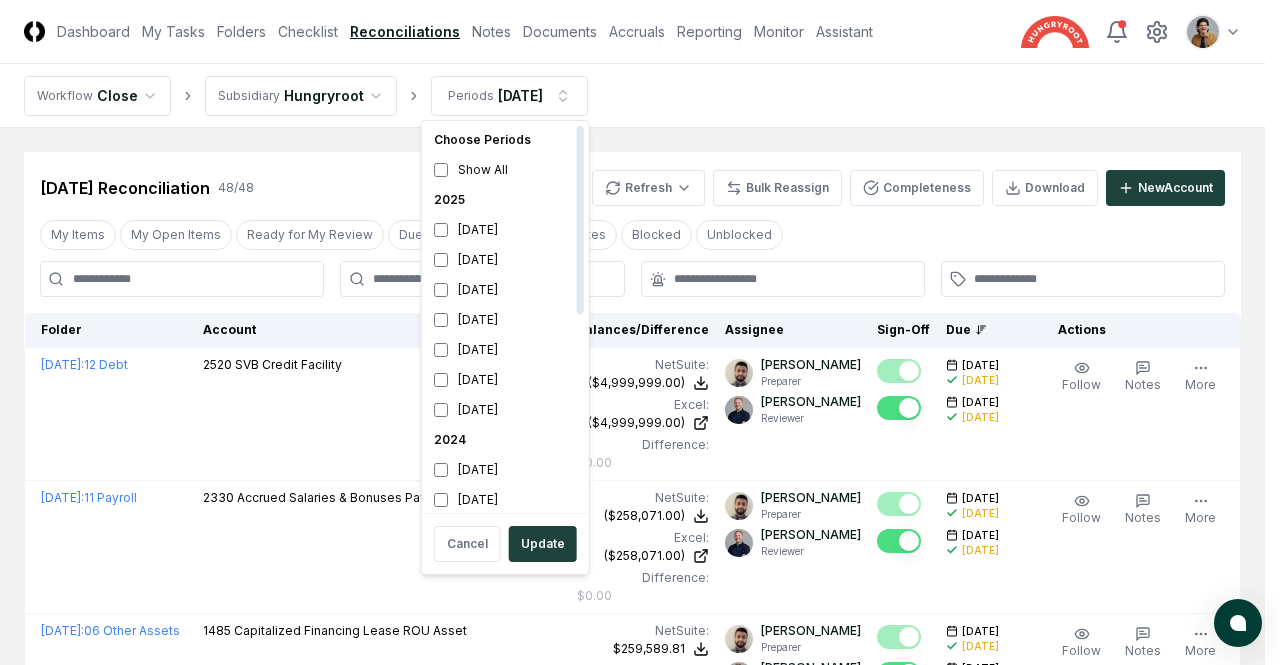 click on "CloseCore Dashboard My Tasks Folders Checklist Reconciliations Notes Documents Accruals Reporting Monitor Assistant Toggle navigation menu   Toggle user menu Workflow Close Subsidiary Hungryroot Periods [DATE] Cancel Reassign [DATE] Reconciliation 48 / 48 Assignee Rules Refresh Bulk Reassign Completeness Download New  Account My Items My Open Items Ready for My Review Due [DATE] Late Has Notes Blocked Unblocked Clear Filter Folder Account Balances/Difference Per  NetSuite Per Excel Difference Assignee Sign-Off   Due Actions [DATE] :  12 Debt 2520   SVB Credit Facility NetSuite : ($4,999,999.00) Excel: ($4,999,999.00) Difference: $0.00 ($4,999,999.00) ($4,999,999.00) $0.00 [PERSON_NAME] Preparer [PERSON_NAME] Reviewer [DATE] [DATE] [DATE] [DATE] Follow Notes Edit Task More [DATE] :  11 Payroll 2330   Accrued Salaries & Bonuses Payable NetSuite : ($258,071.00) Excel: ($258,071.00) Difference: $0.00 ($258,071.00) ($258,071.00) $0.00 [PERSON_NAME] Preparer [PERSON_NAME] Reviewer [DATE] [DATE] Follow" at bounding box center [640, 3458] 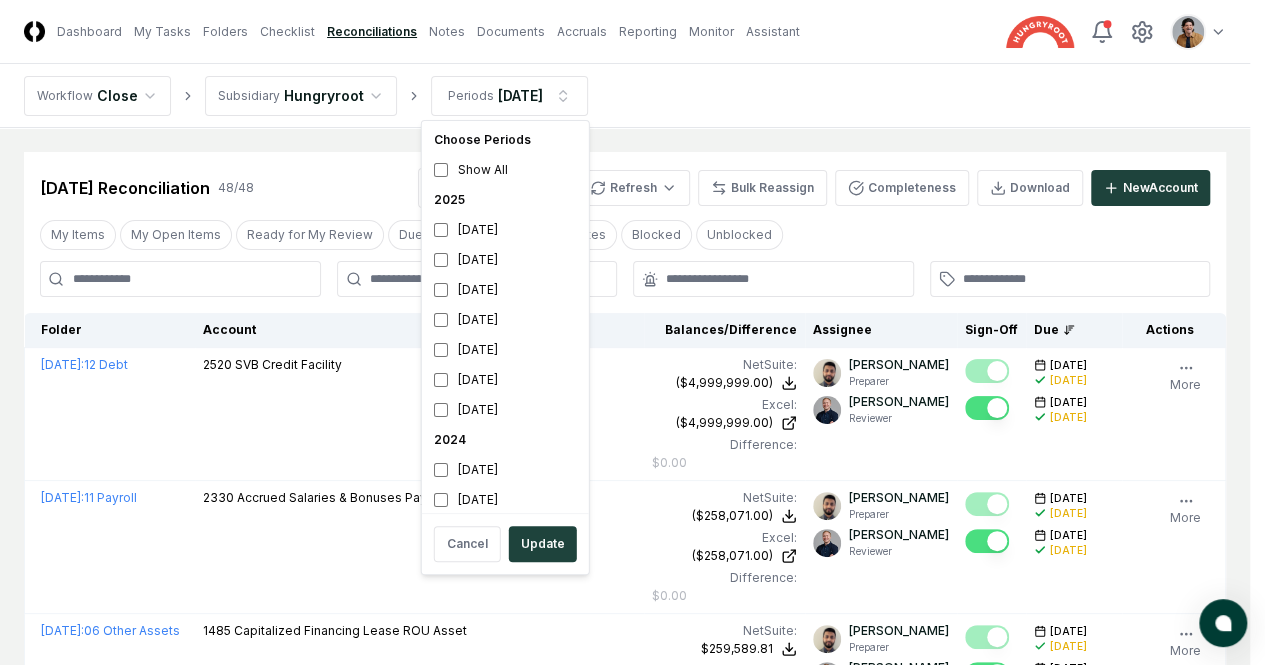 click on "CloseCore Dashboard My Tasks Folders Checklist Reconciliations Notes Documents Accruals Reporting Monitor Assistant Toggle navigation menu   Toggle user menu Workflow Close Subsidiary Hungryroot Periods [DATE] Cancel Reassign [DATE] Reconciliation 48 / 48 Assignee Rules Refresh Bulk Reassign Completeness Download New  Account My Items My Open Items Ready for My Review Due [DATE] Late Has Notes Blocked Unblocked Clear Filter Folder Account Balances/Difference Per  NetSuite Per Excel Difference Assignee Sign-Off   Due Actions [DATE] :  12 Debt 2520   SVB Credit Facility NetSuite : ($4,999,999.00) Excel: ($4,999,999.00) Difference: $0.00 ($4,999,999.00) ($4,999,999.00) $0.00 [PERSON_NAME] Preparer [PERSON_NAME] Reviewer [DATE] [DATE] [DATE] [DATE] Follow Notes Edit Task More [DATE] :  11 Payroll 2330   Accrued Salaries & Bonuses Payable NetSuite : ($258,071.00) Excel: ($258,071.00) Difference: $0.00 ($258,071.00) ($258,071.00) $0.00 [PERSON_NAME] Preparer [PERSON_NAME] Reviewer [DATE] [DATE] Follow" at bounding box center (632, 3458) 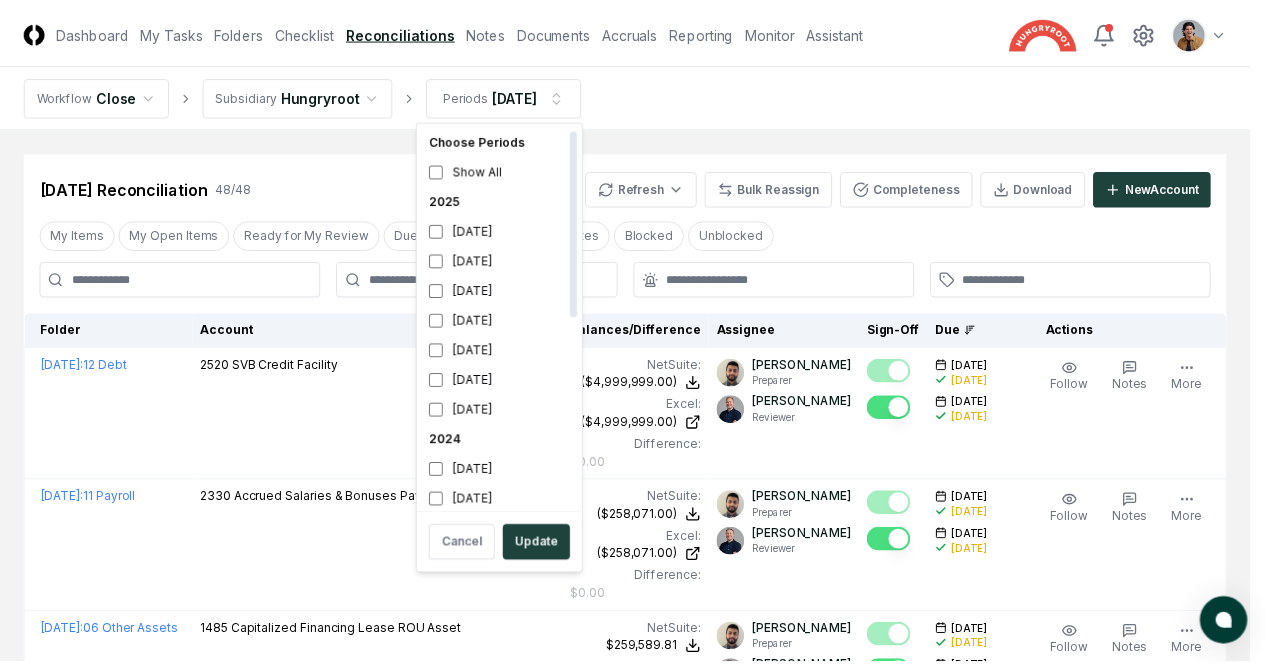scroll, scrollTop: 6, scrollLeft: 0, axis: vertical 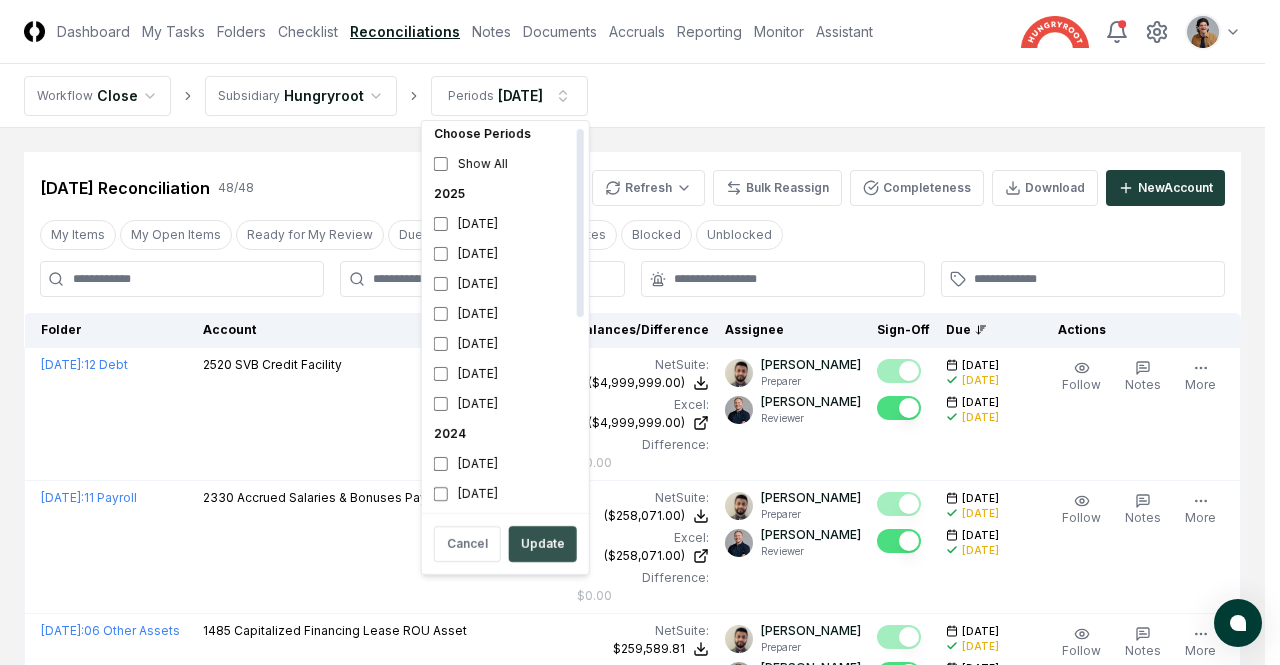 click on "Update" at bounding box center (543, 544) 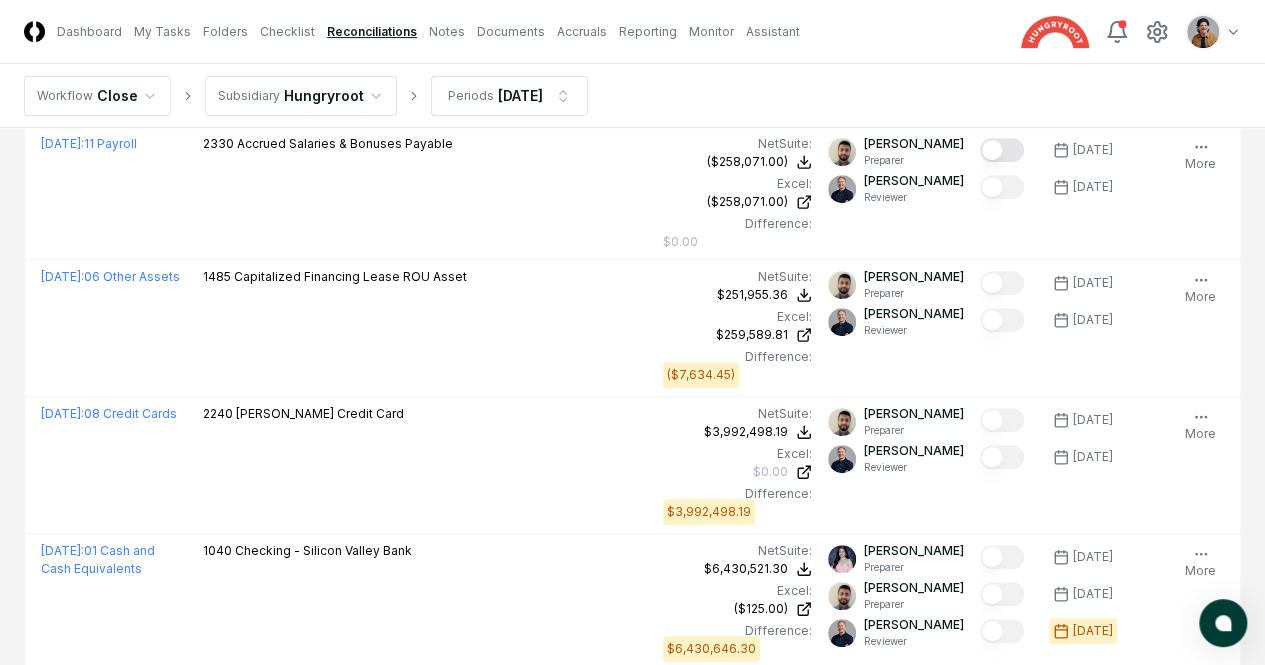 scroll, scrollTop: 0, scrollLeft: 0, axis: both 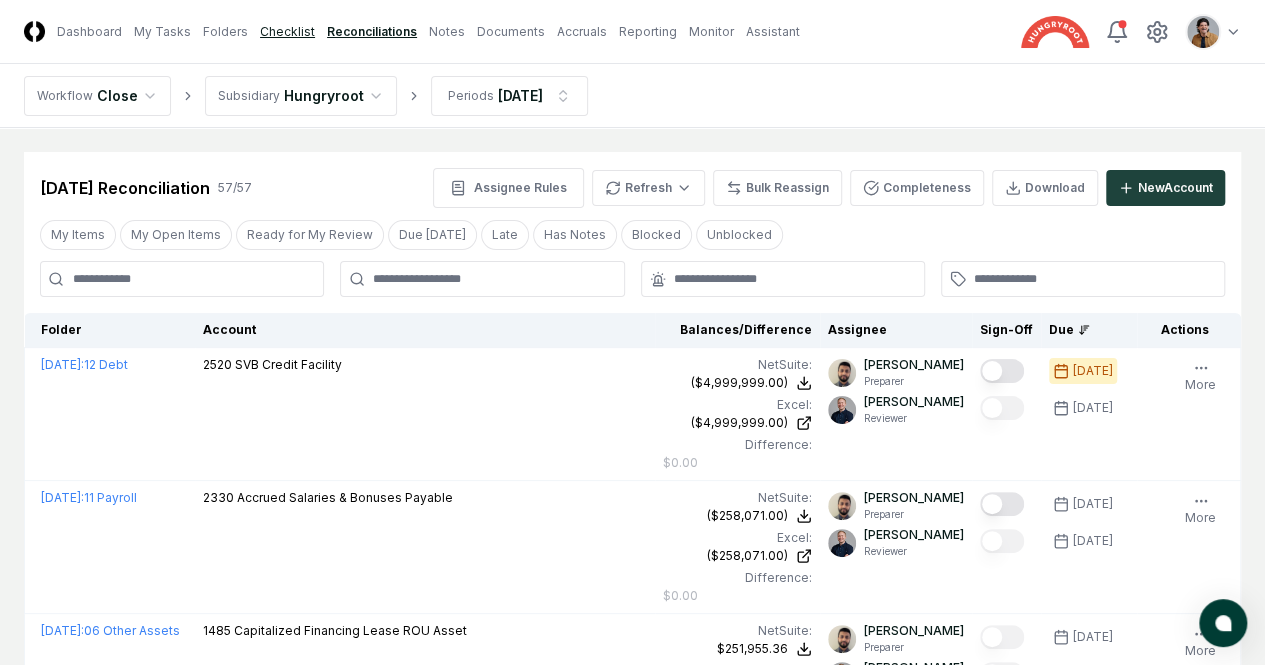 click on "Checklist" at bounding box center (287, 32) 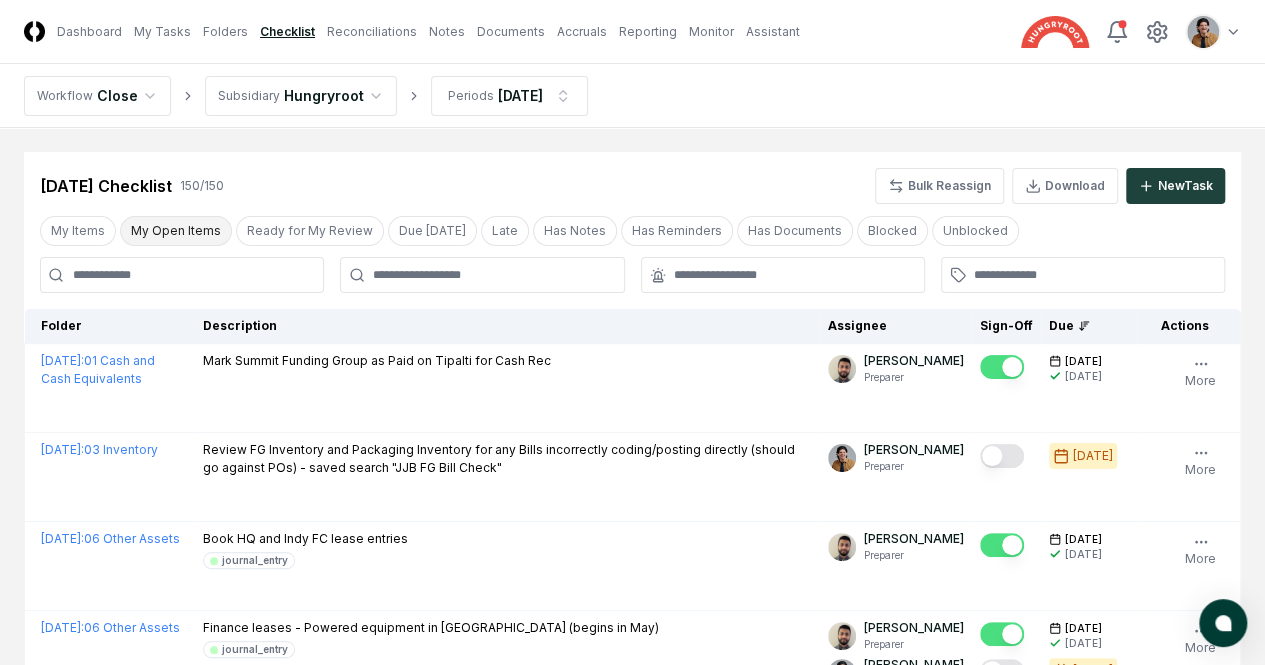click on "My Open Items" at bounding box center [176, 231] 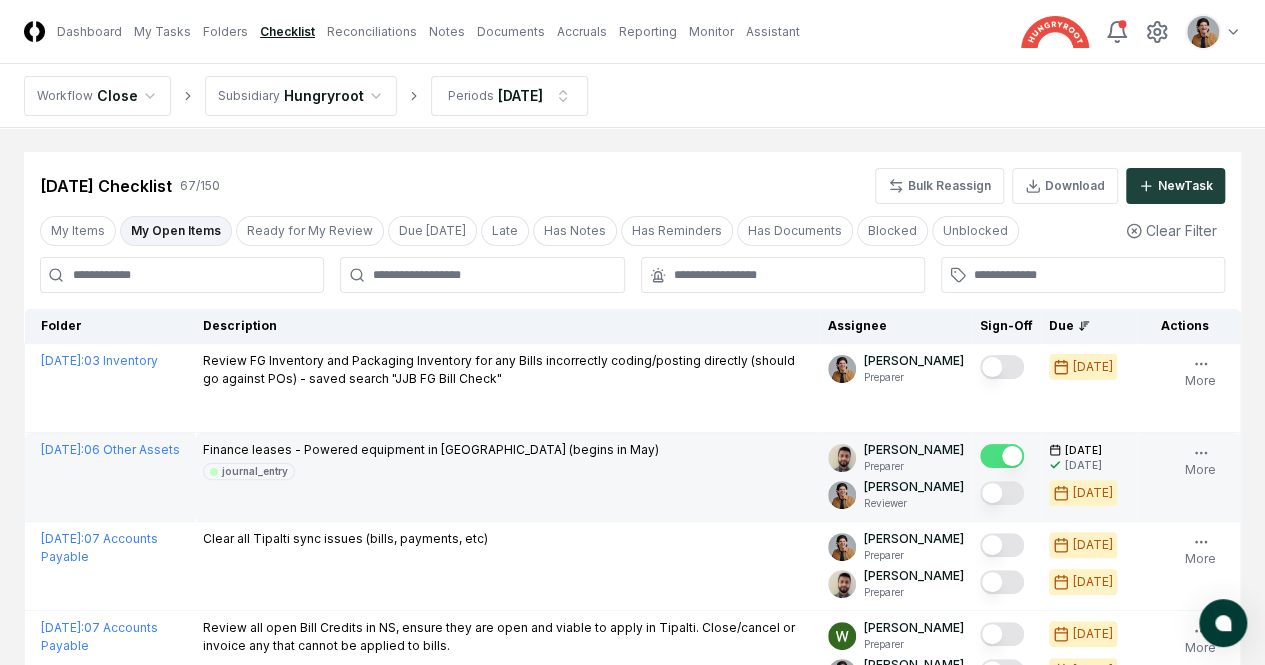 click at bounding box center [1002, 493] 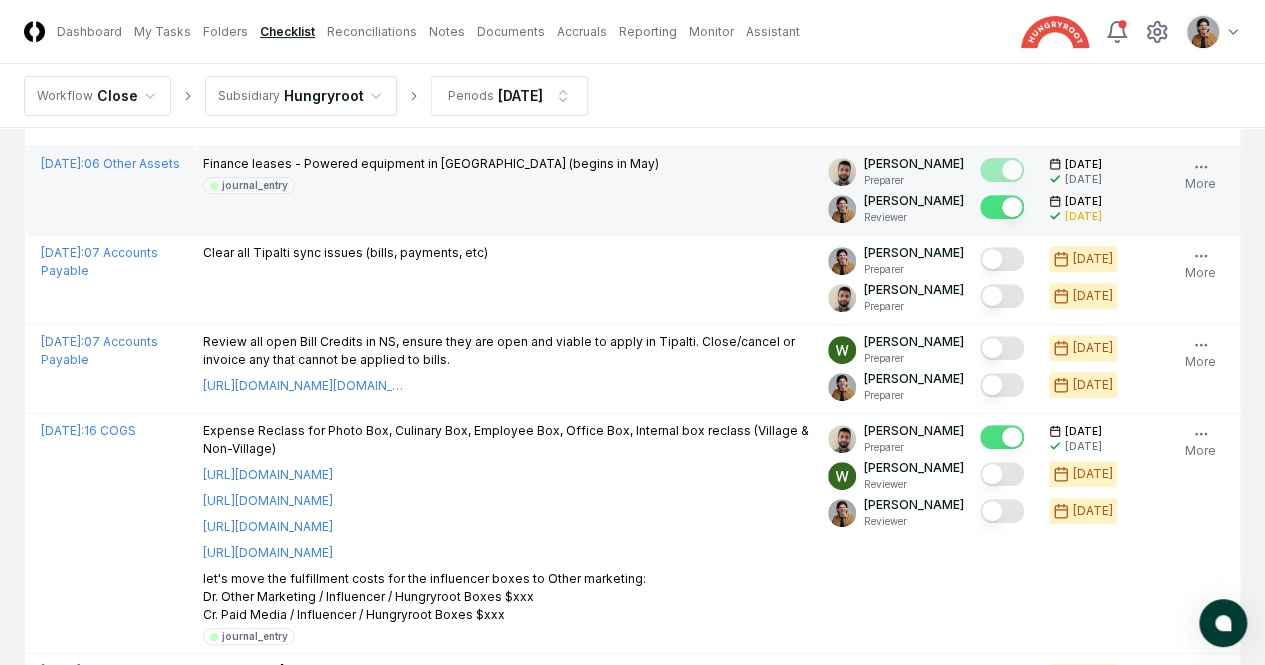 scroll, scrollTop: 368, scrollLeft: 0, axis: vertical 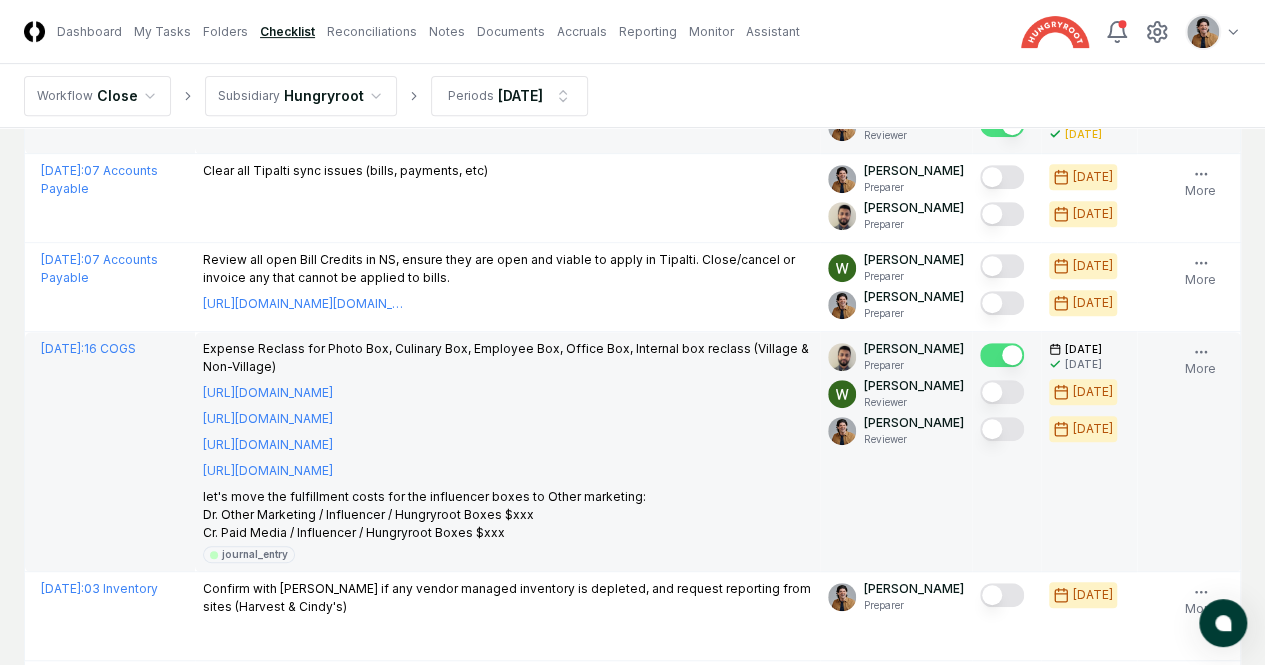 click at bounding box center [1002, 429] 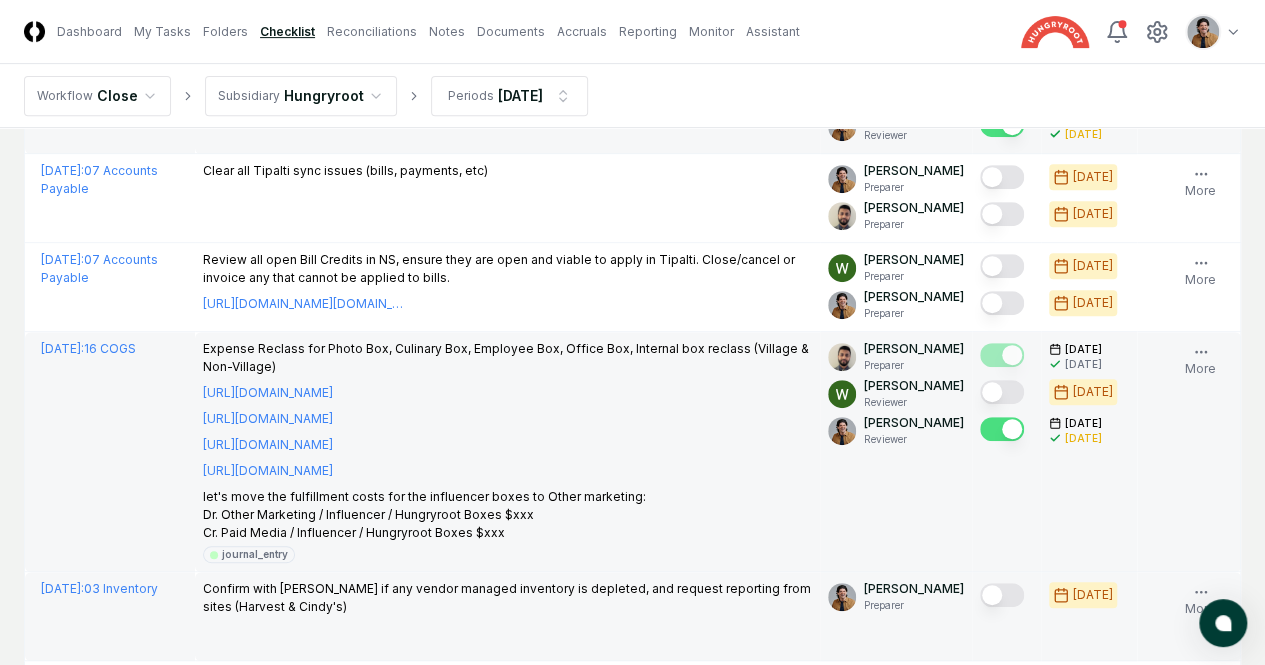 click at bounding box center (1002, 595) 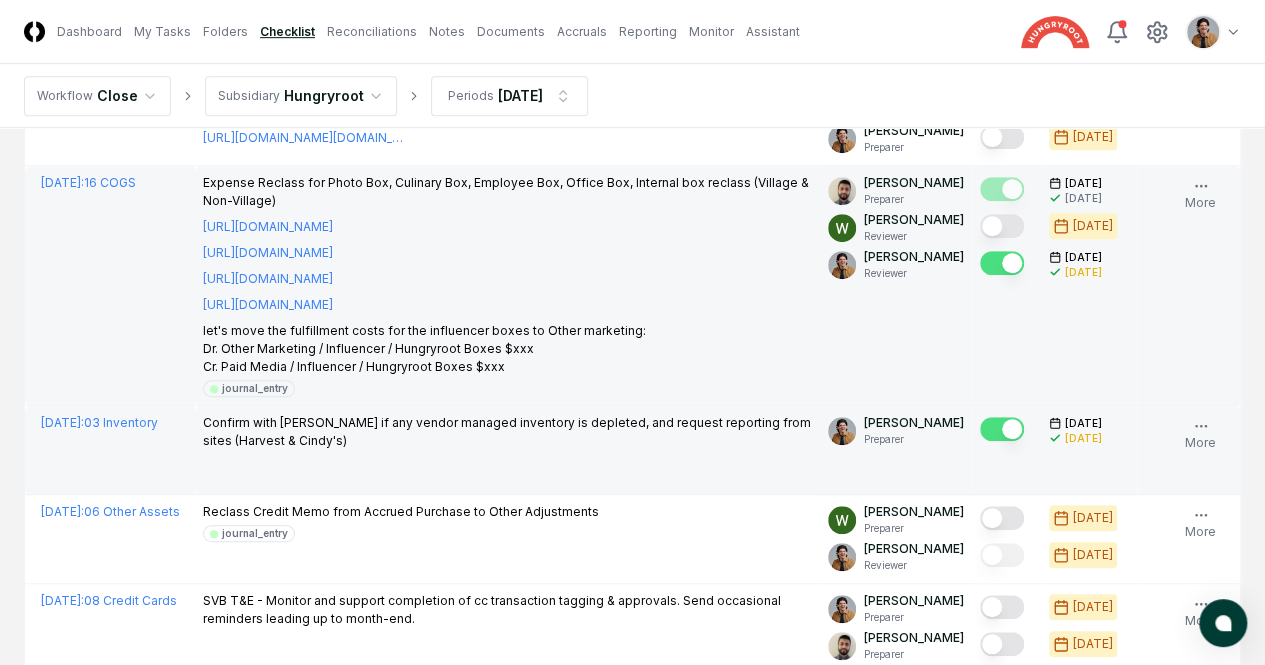 scroll, scrollTop: 624, scrollLeft: 0, axis: vertical 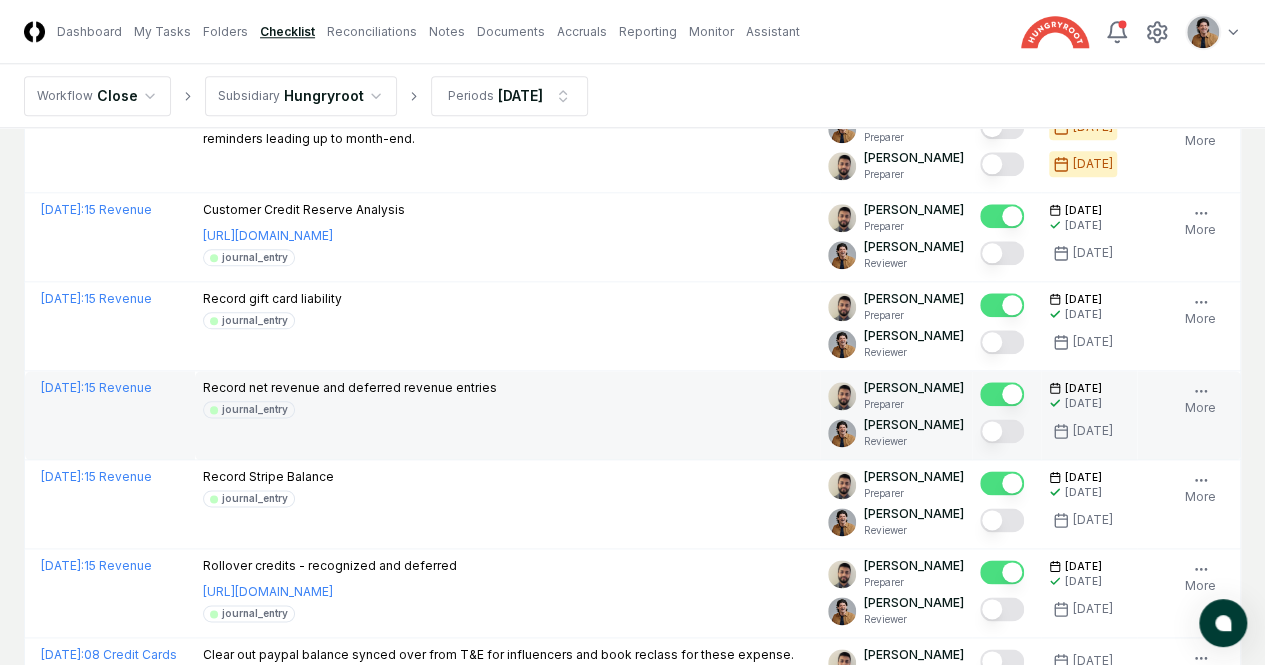 click at bounding box center (1002, 431) 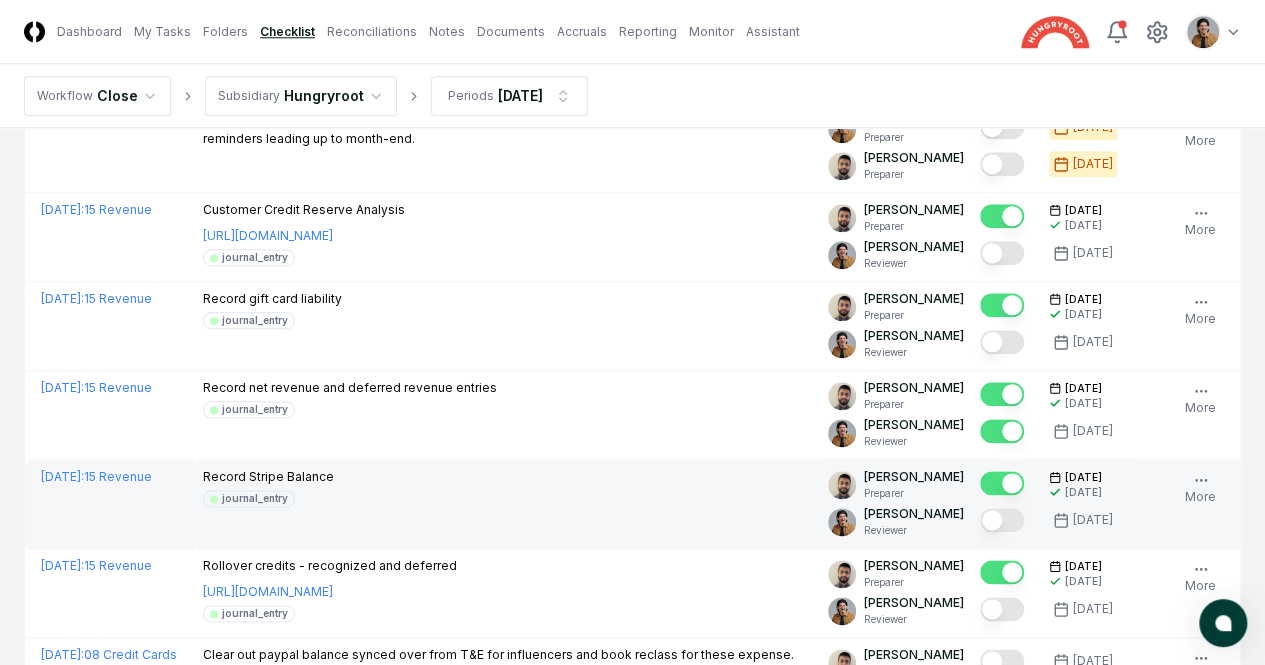 click at bounding box center (1002, 520) 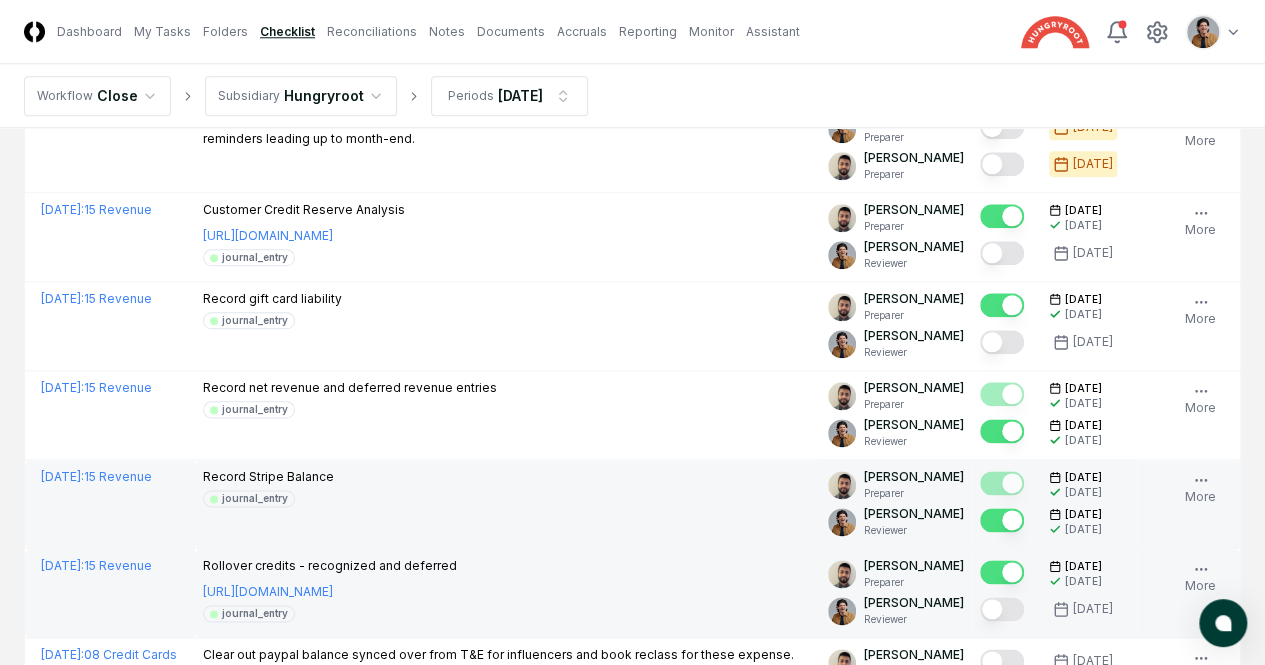 click at bounding box center (1002, 609) 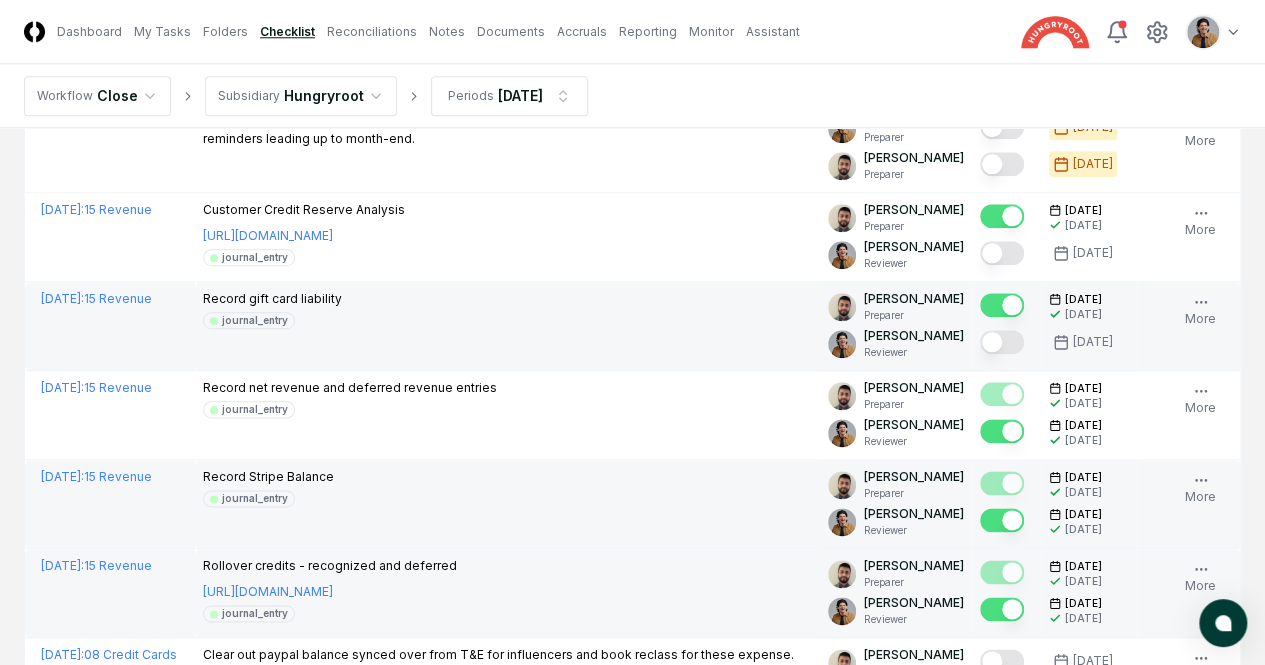 click at bounding box center [1002, 342] 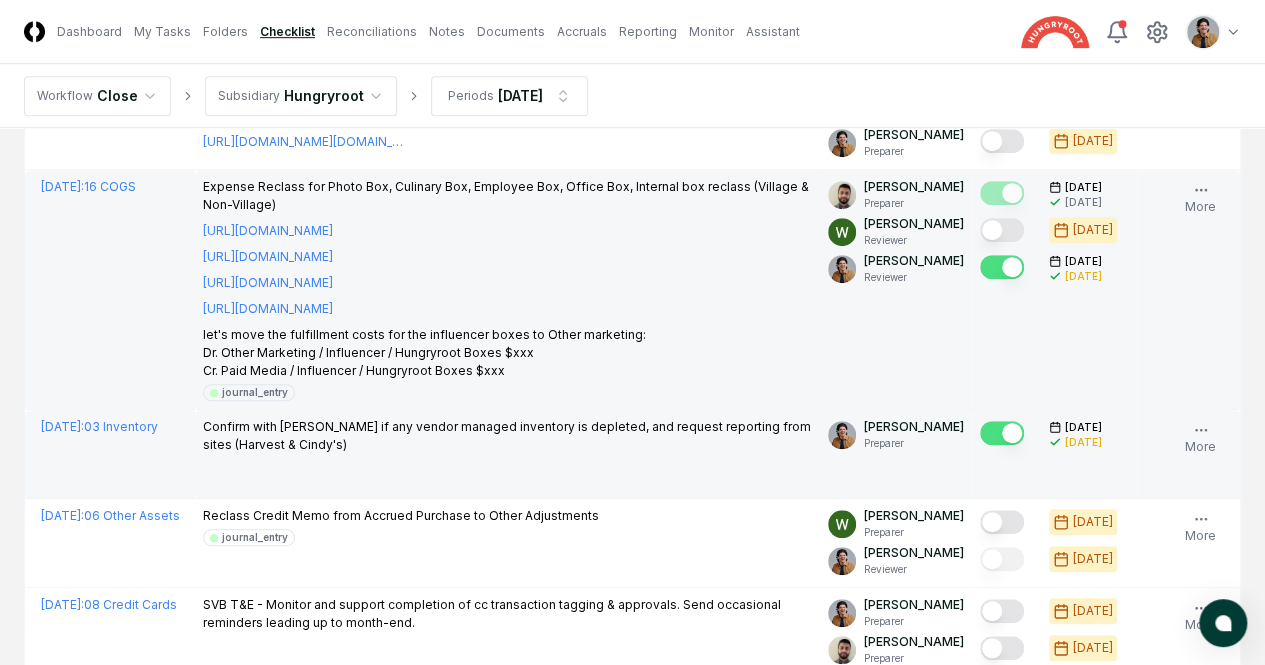 scroll, scrollTop: 0, scrollLeft: 0, axis: both 